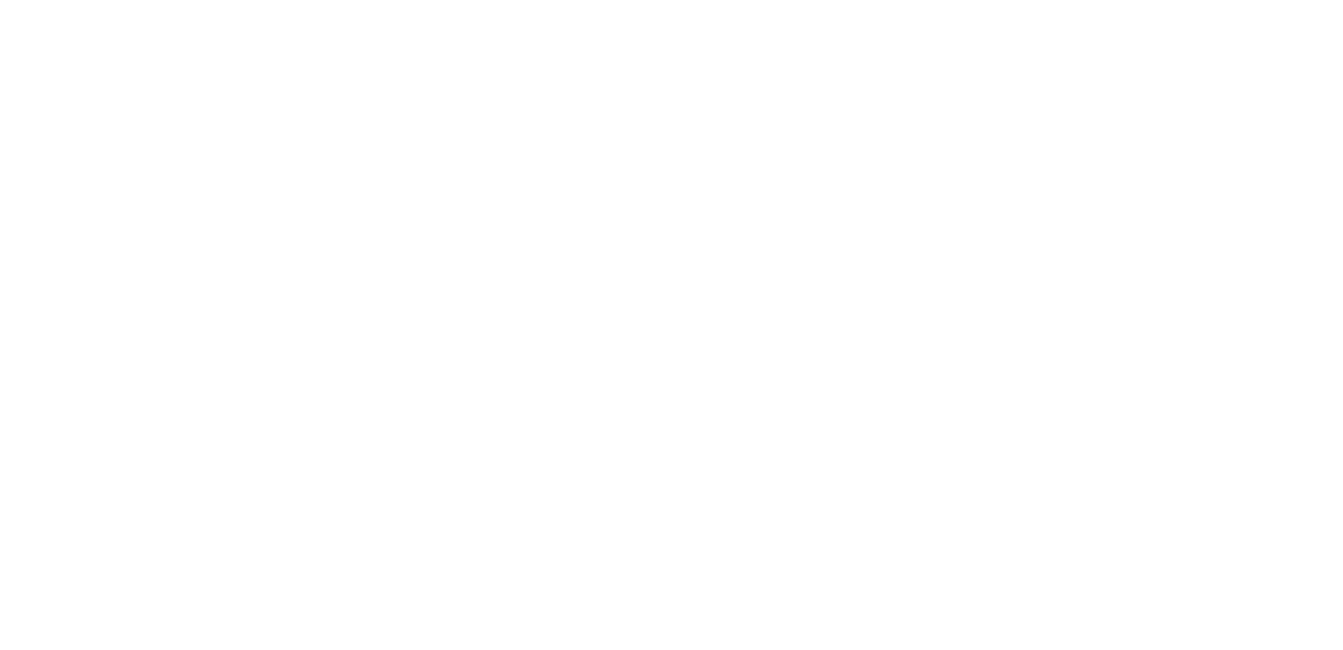 scroll, scrollTop: 0, scrollLeft: 0, axis: both 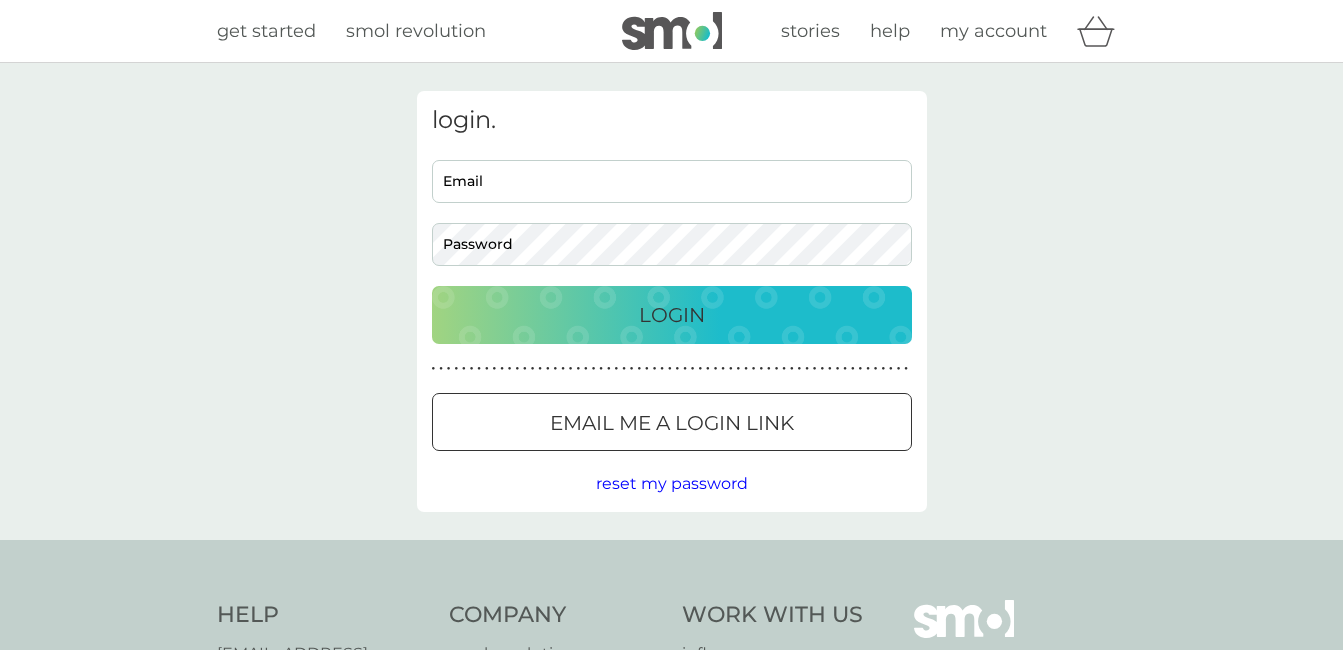 click on "Email" at bounding box center (672, 181) 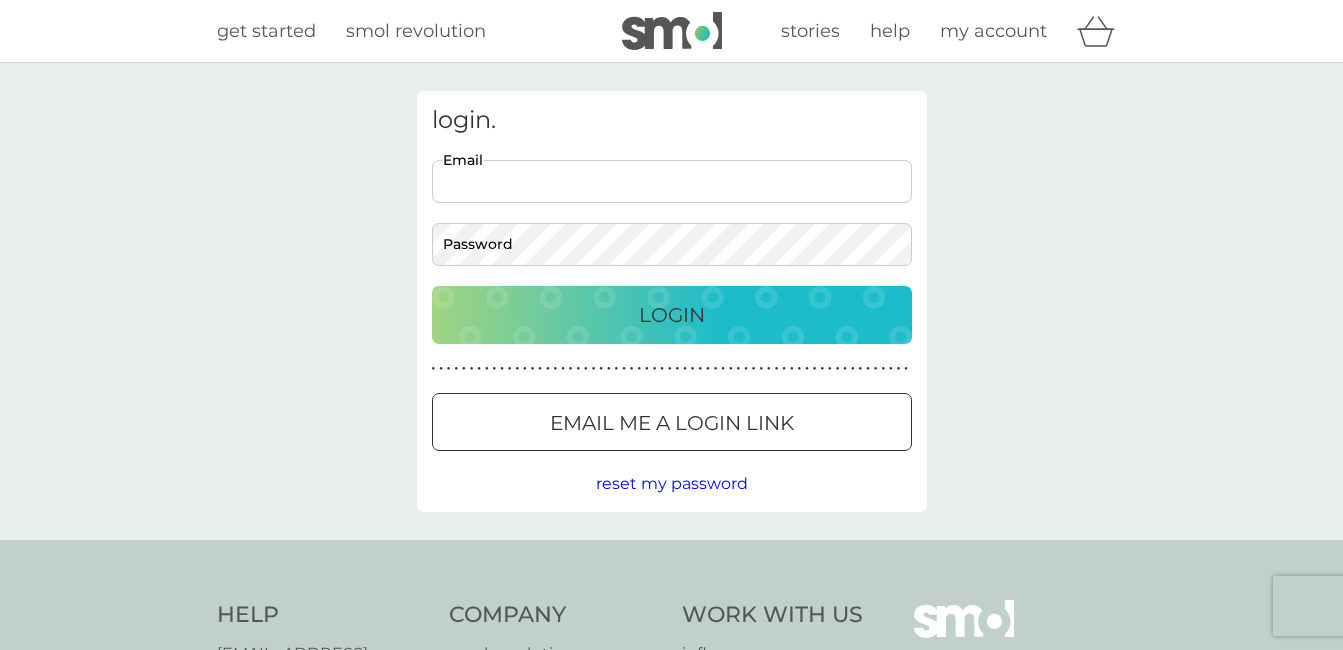 type on "laura.prowse48@gmail.com" 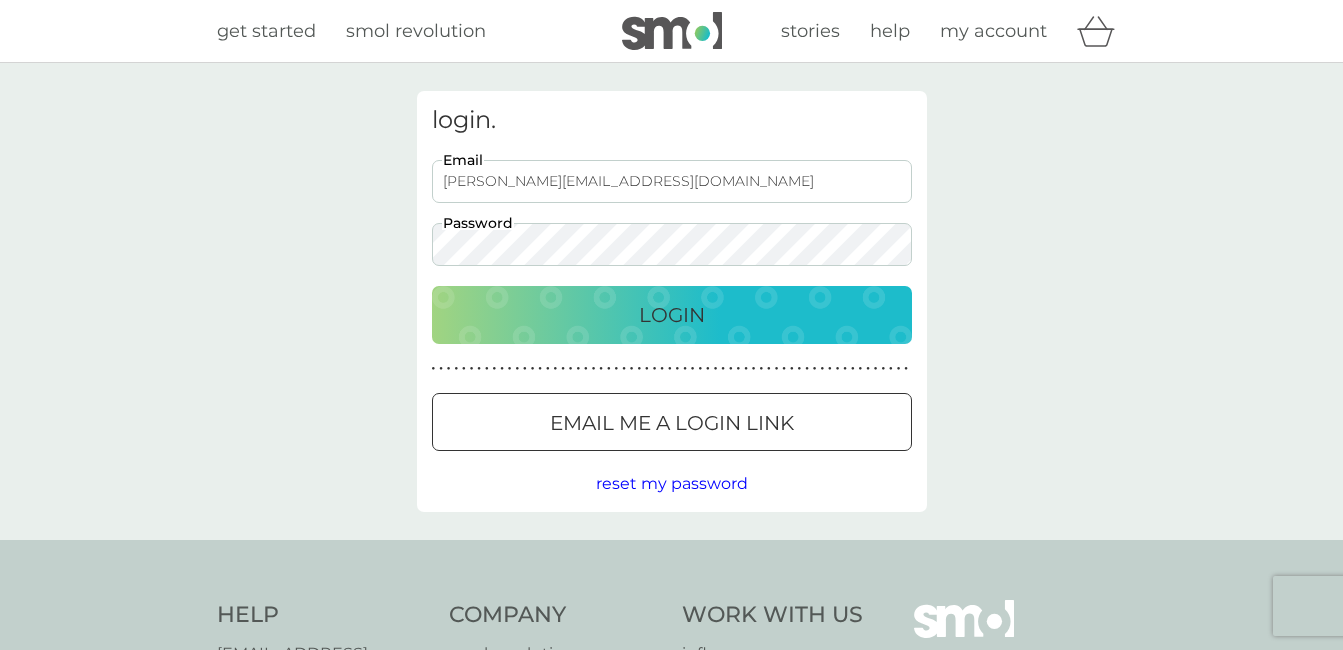 scroll, scrollTop: 0, scrollLeft: 0, axis: both 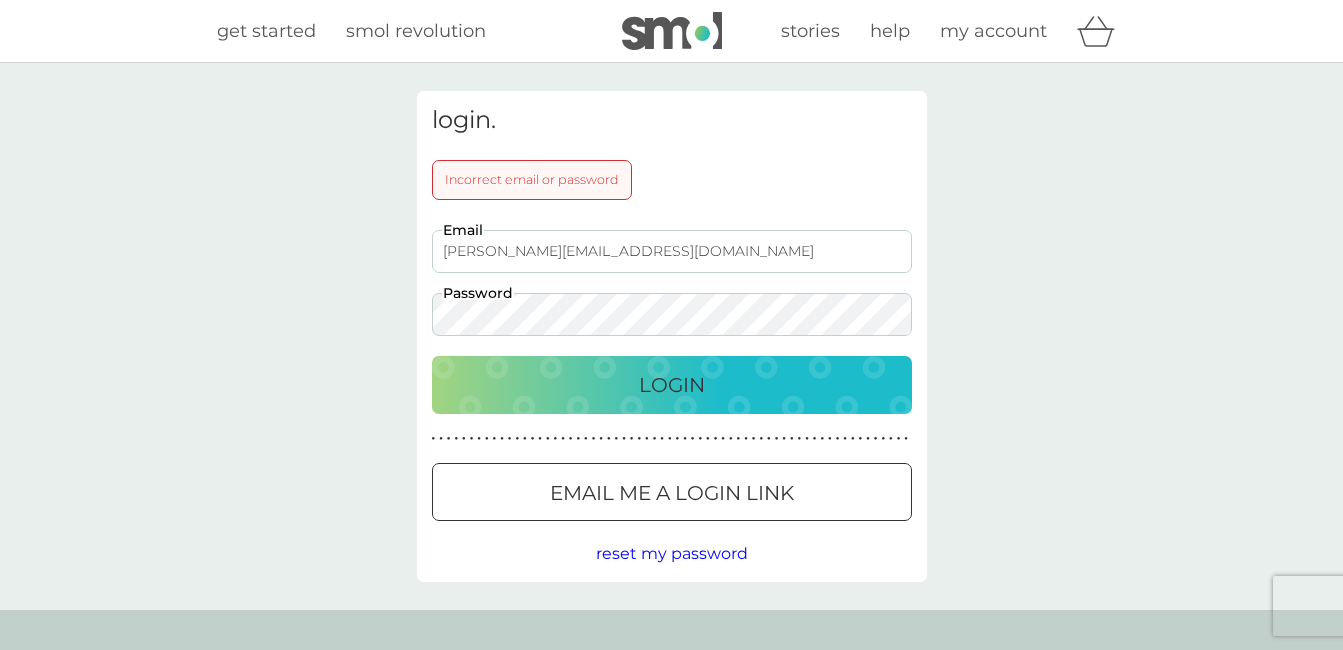 click on "Login" at bounding box center (672, 385) 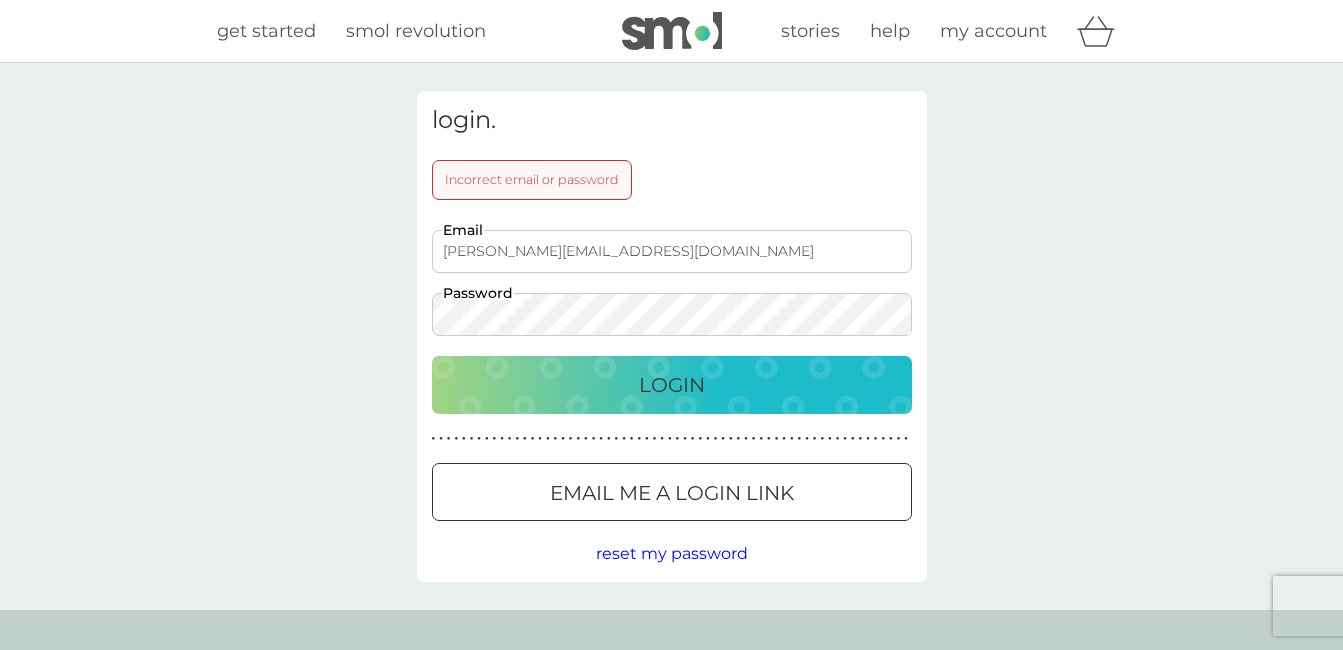 click on "Login" at bounding box center (672, 385) 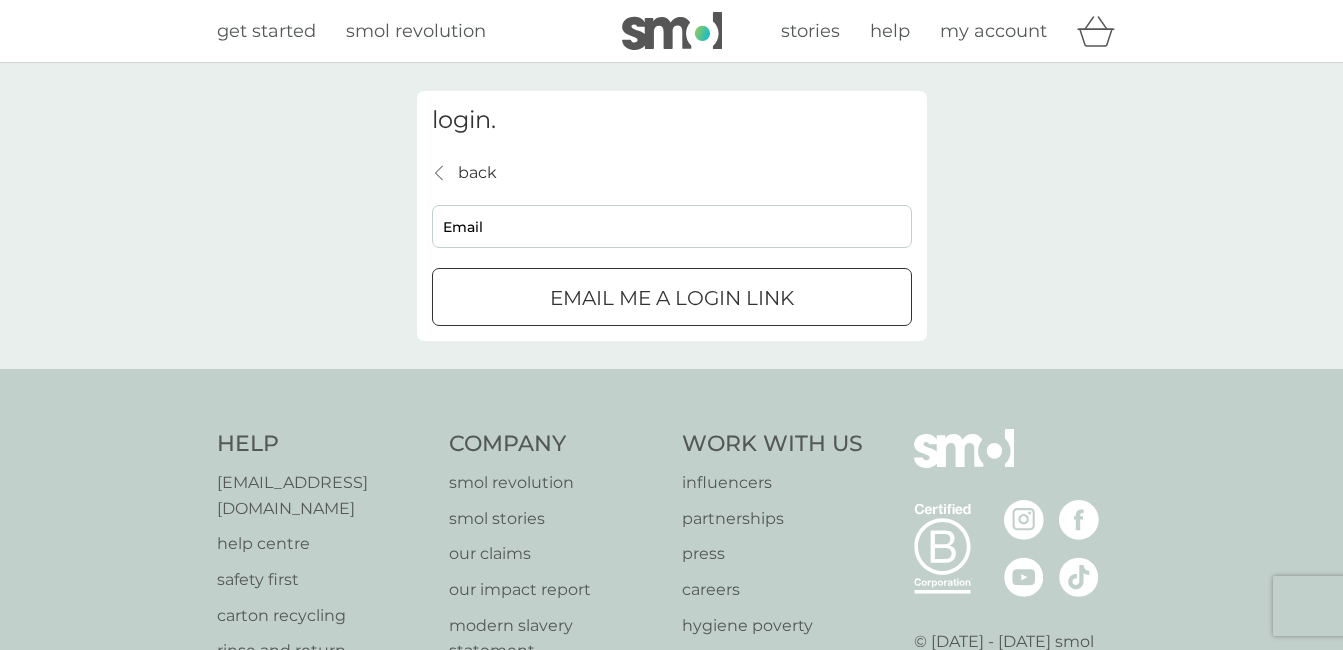 click on "Email" at bounding box center (672, 226) 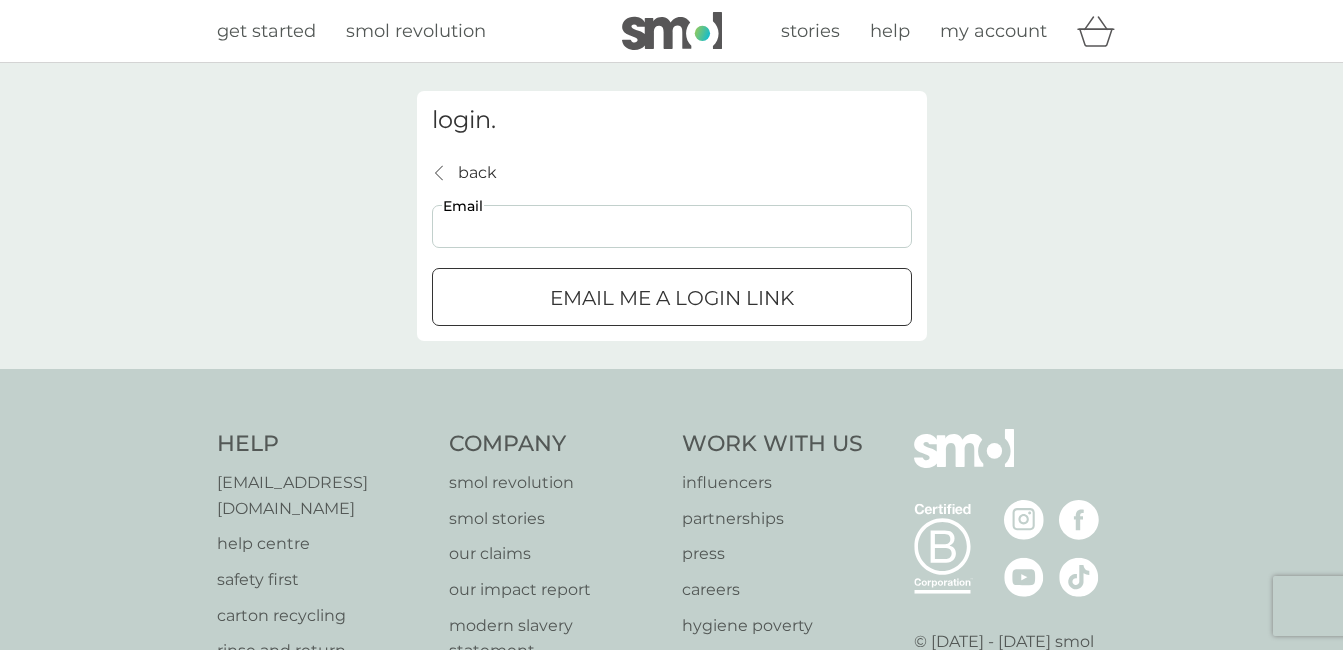 type on "laura.prowse48@gmail.com" 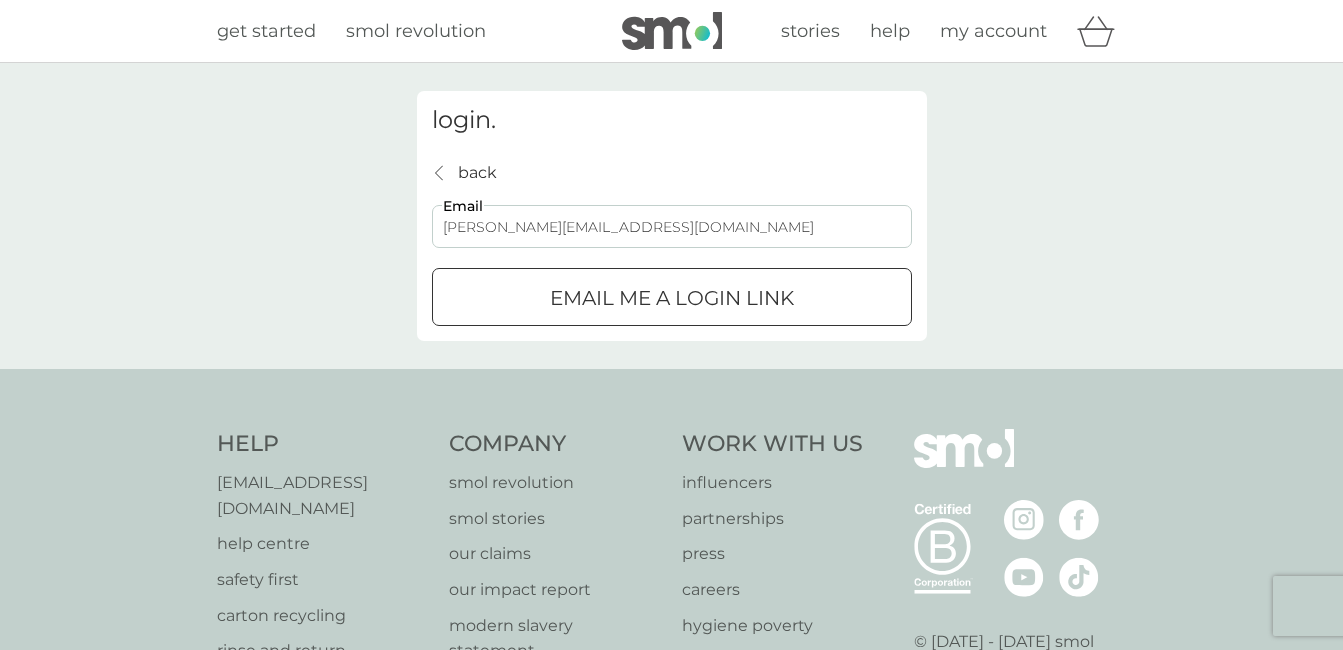 click on "Email me a login link" at bounding box center [672, 298] 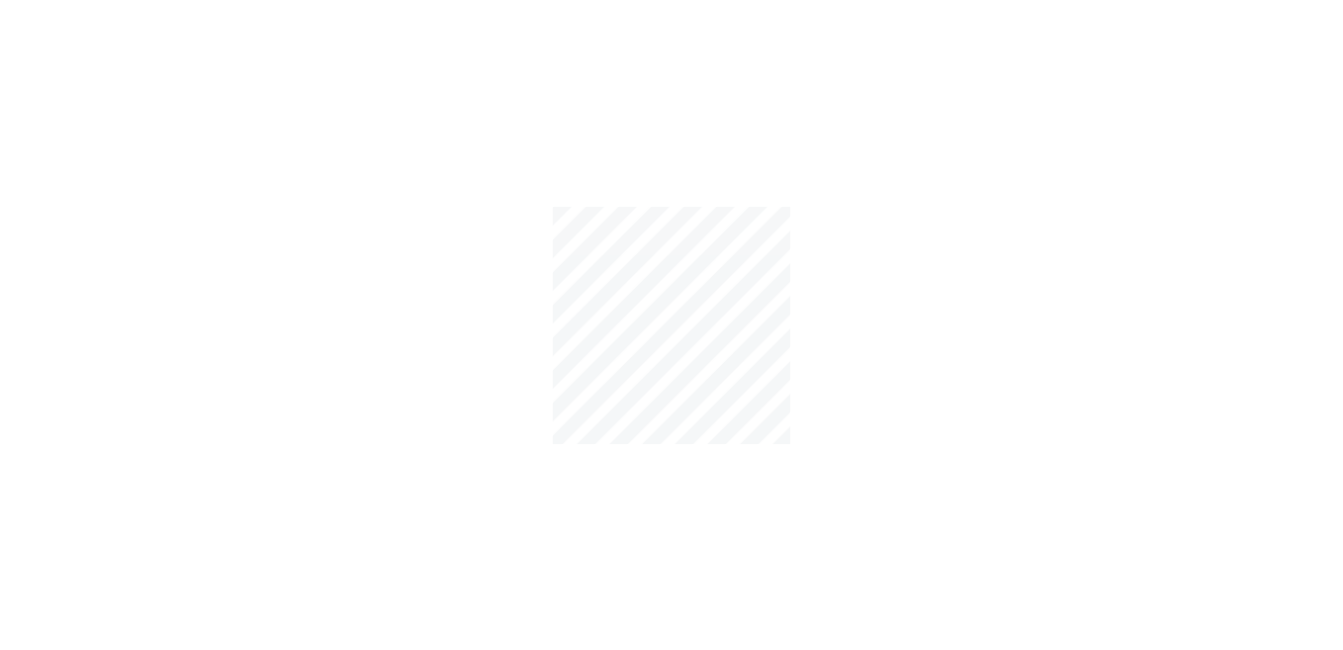 scroll, scrollTop: 0, scrollLeft: 0, axis: both 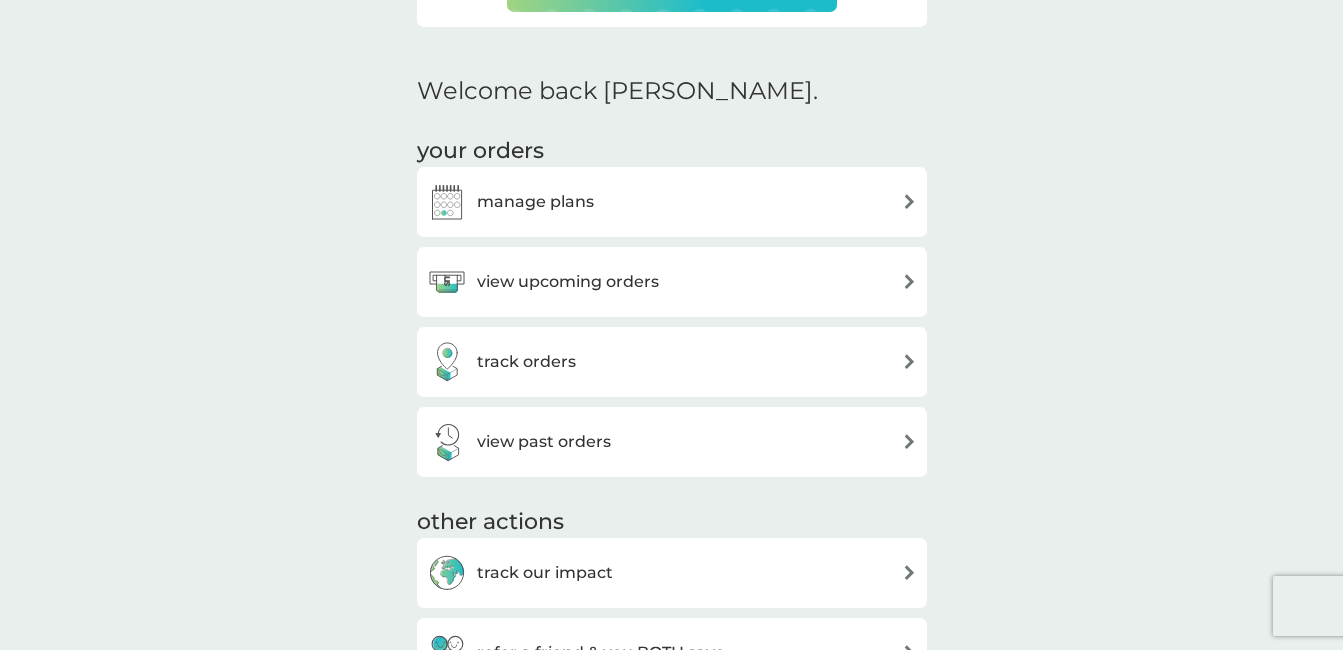 click on "manage plans" at bounding box center [535, 202] 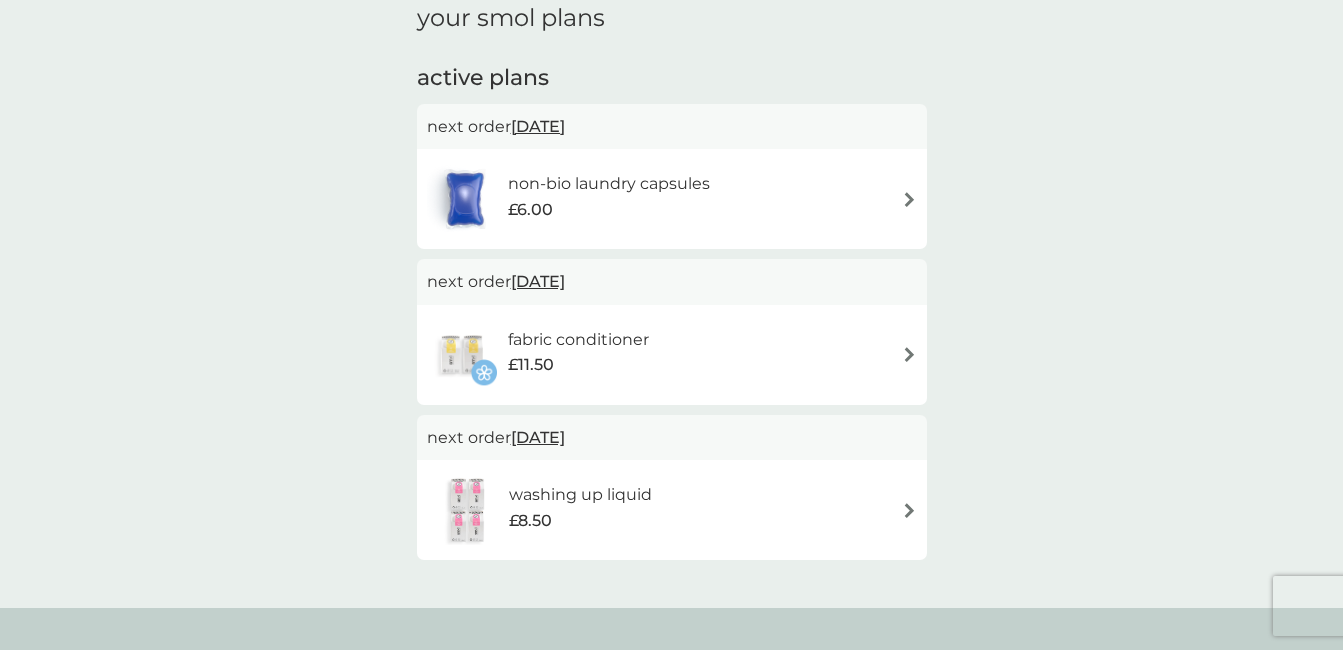 scroll, scrollTop: 80, scrollLeft: 0, axis: vertical 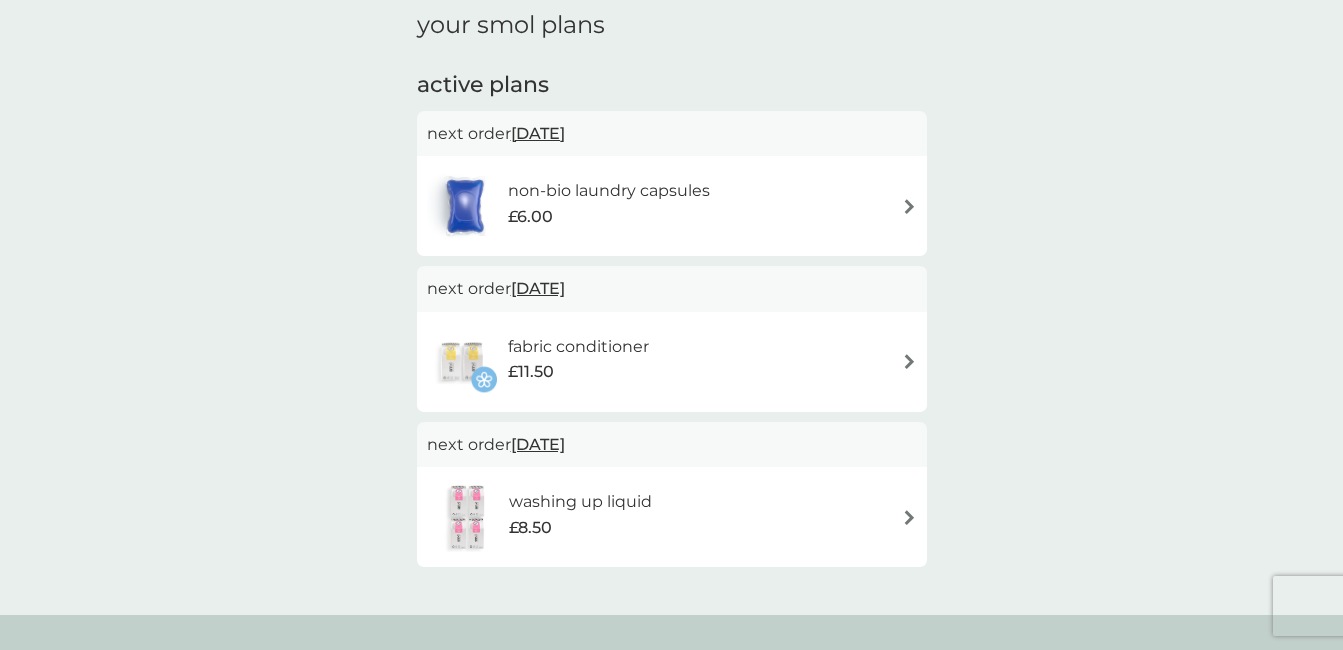 click at bounding box center (909, 206) 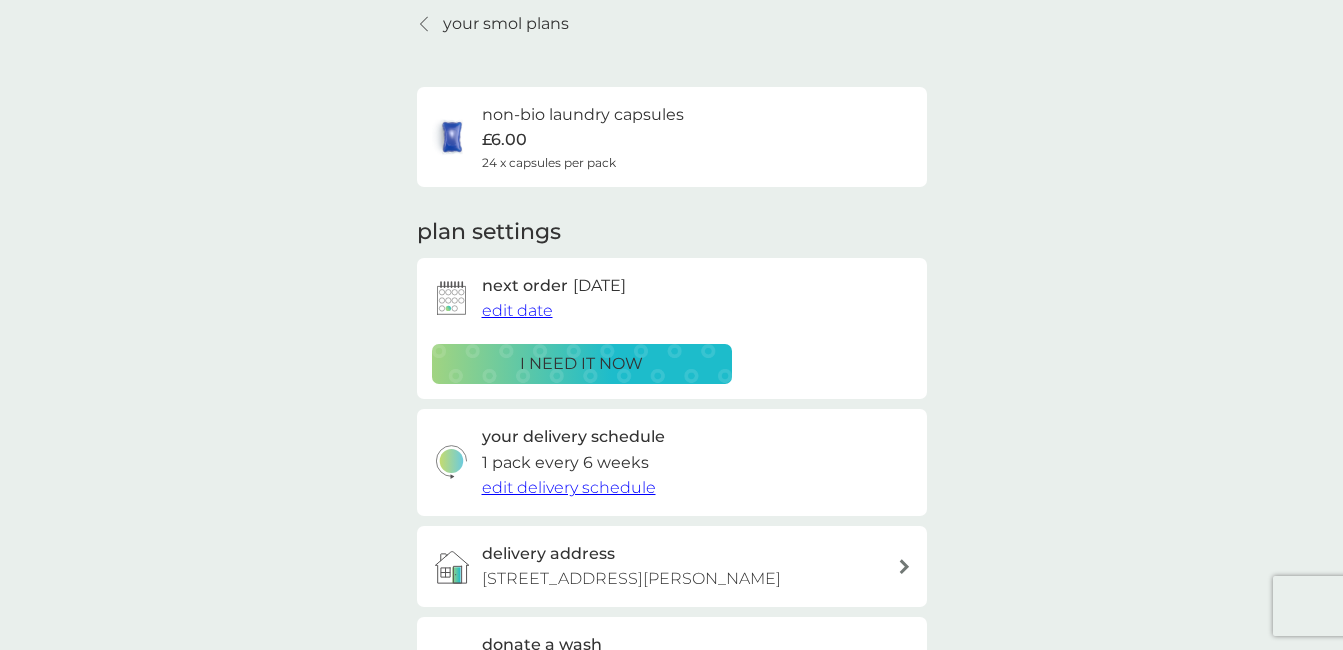 scroll, scrollTop: 120, scrollLeft: 0, axis: vertical 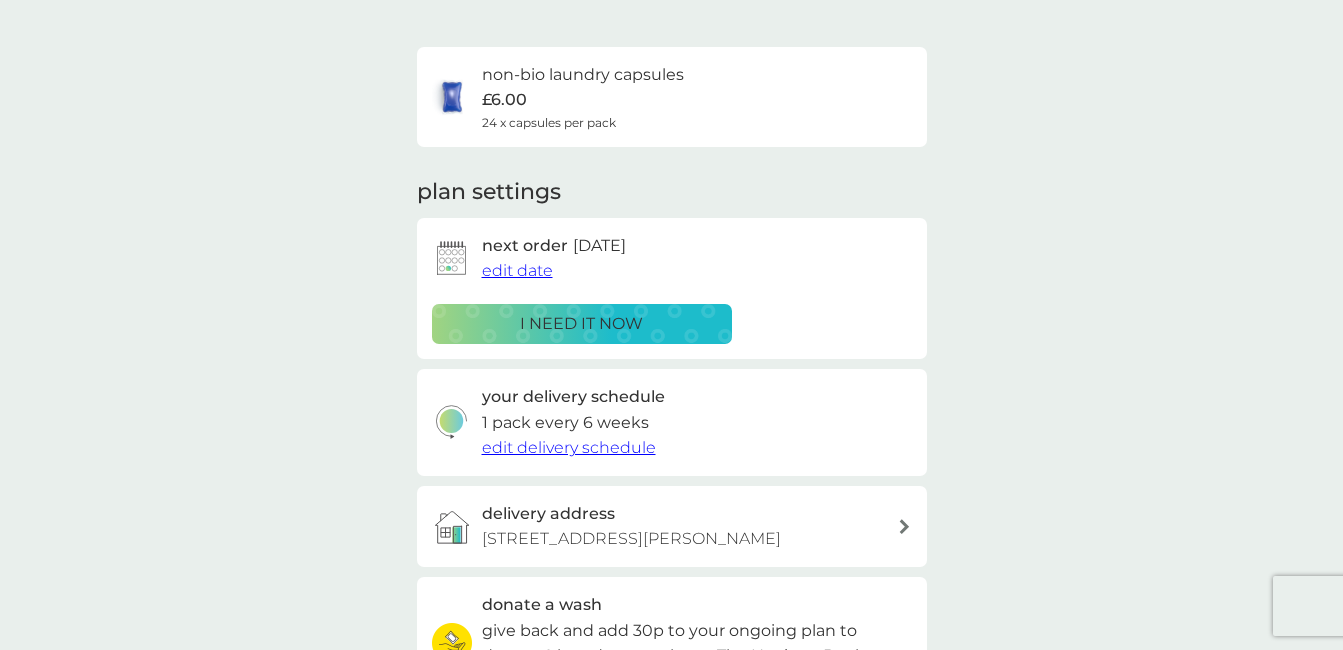 click on "edit delivery schedule" at bounding box center (569, 447) 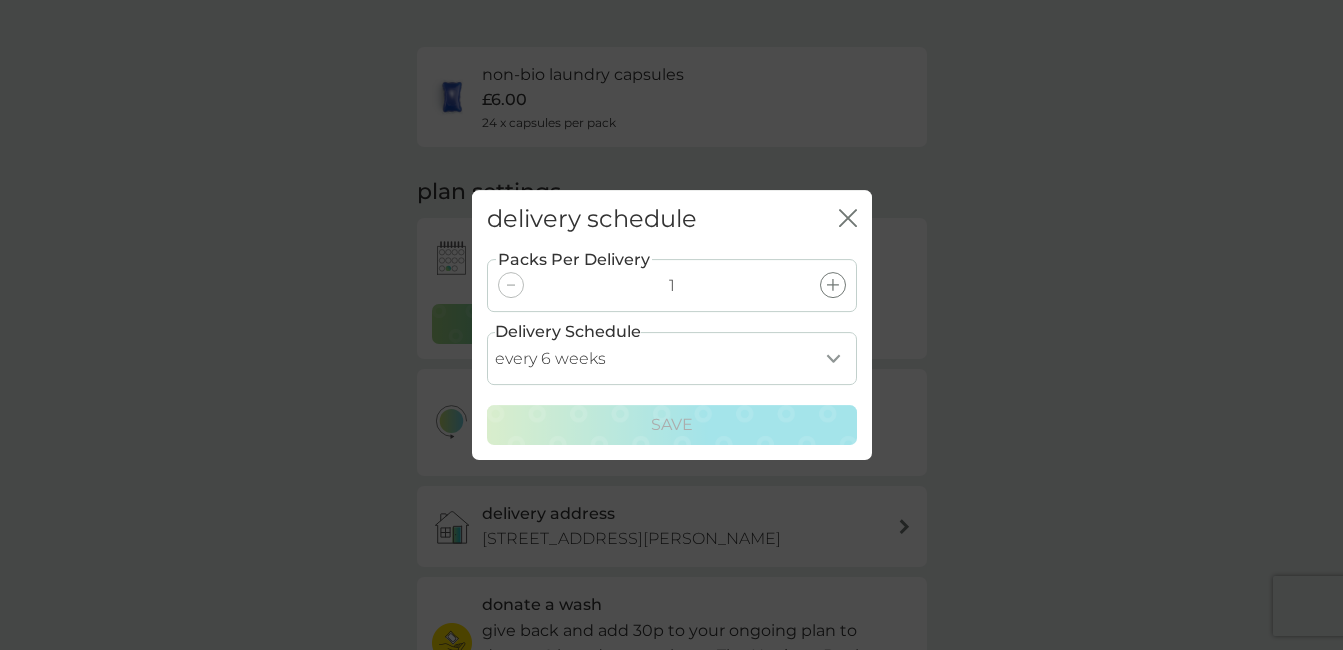 click on "every 1 week every 2 weeks every 3 weeks every 4 weeks every 5 weeks every 6 weeks every 7 weeks every 8 weeks every 9 weeks every 10 weeks every 11 weeks every 12 weeks every 13 weeks every 14 weeks every 15 weeks every 16 weeks every 17 weeks" at bounding box center [672, 358] 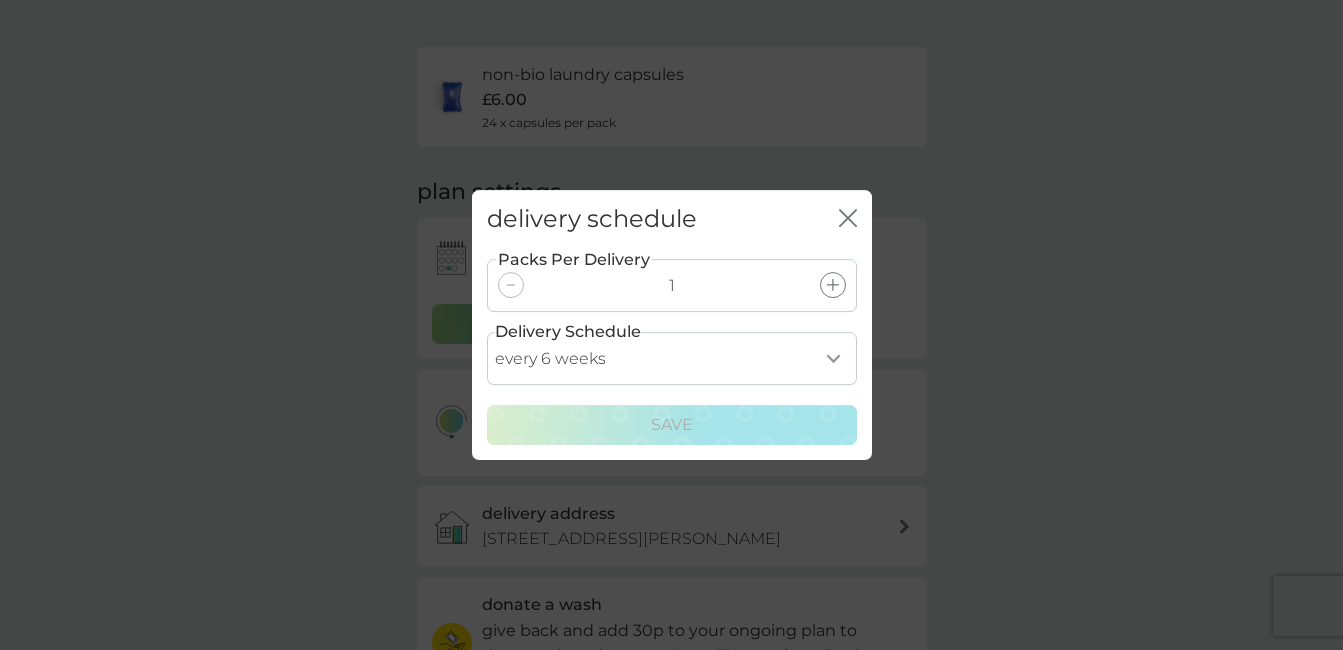 select on "56" 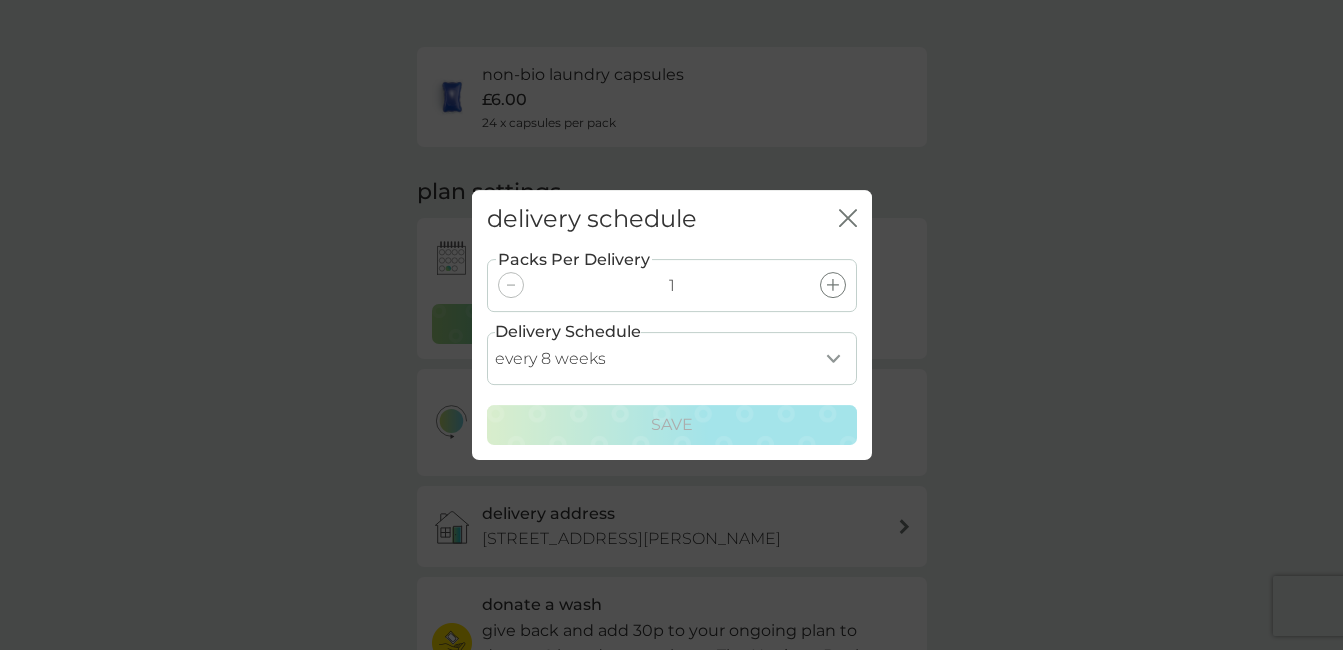 click on "every 1 week every 2 weeks every 3 weeks every 4 weeks every 5 weeks every 6 weeks every 7 weeks every 8 weeks every 9 weeks every 10 weeks every 11 weeks every 12 weeks every 13 weeks every 14 weeks every 15 weeks every 16 weeks every 17 weeks" at bounding box center (672, 358) 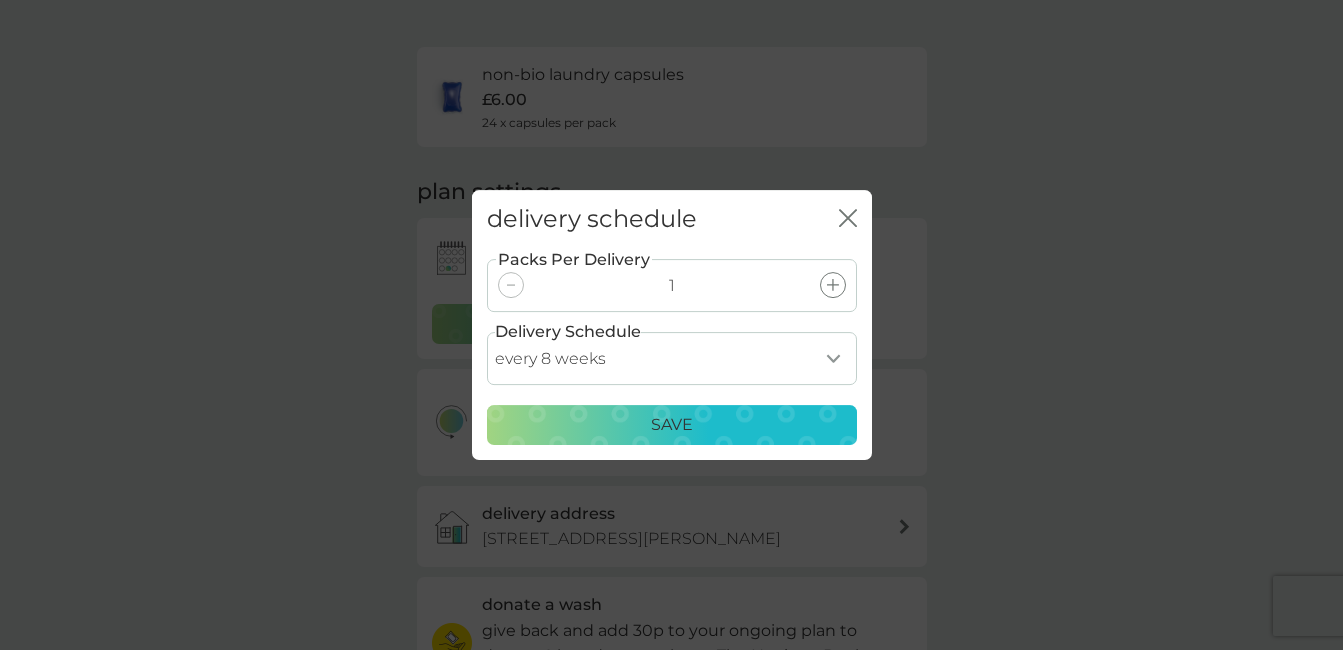click on "Save" at bounding box center [672, 425] 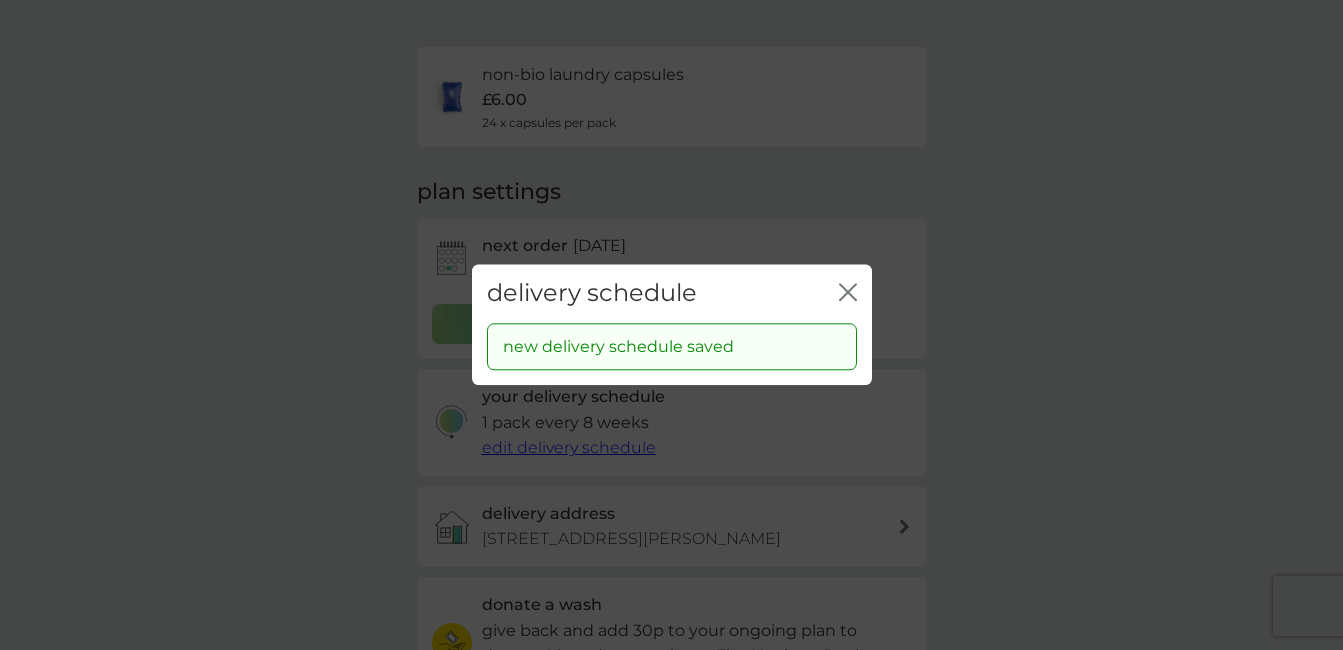 click on "close" 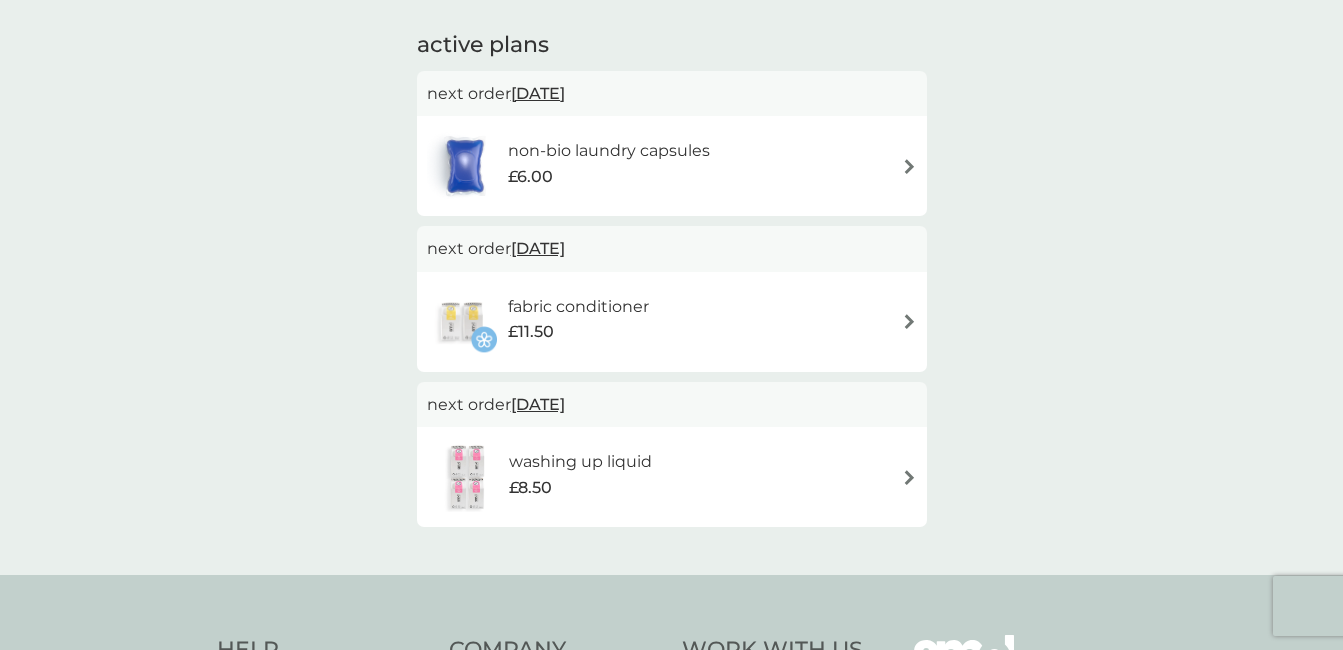 scroll, scrollTop: 80, scrollLeft: 0, axis: vertical 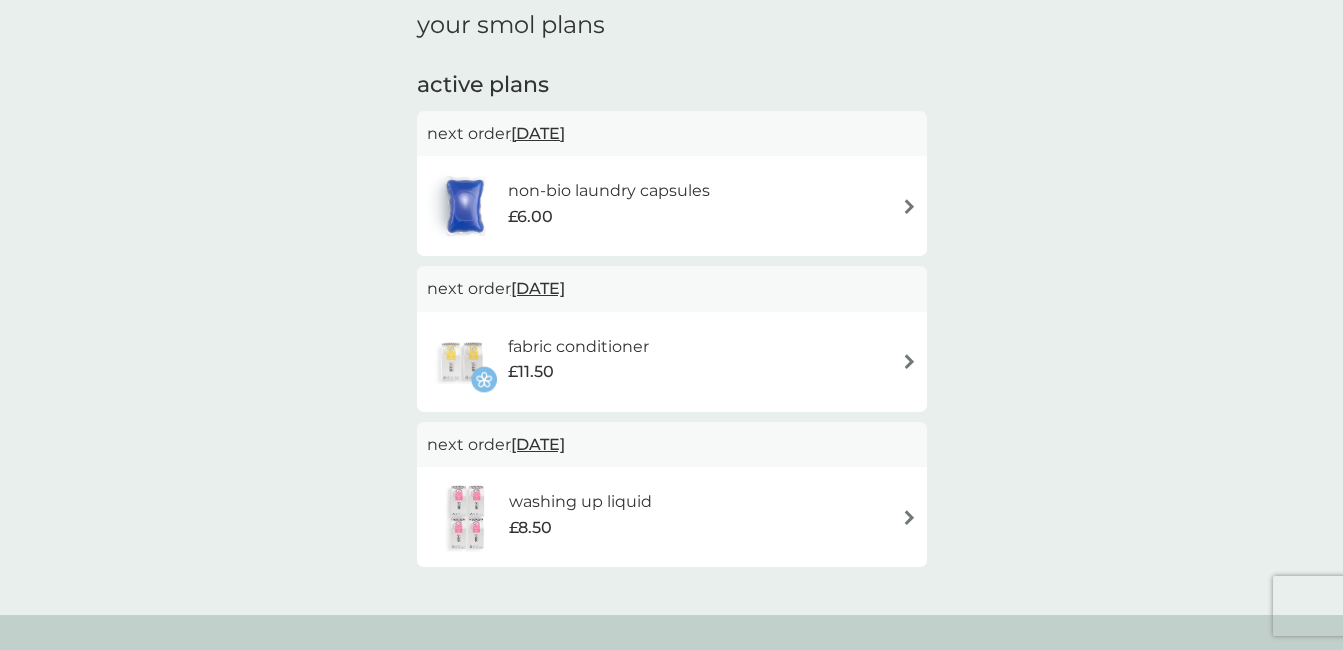 click on "[DATE]" at bounding box center (538, 288) 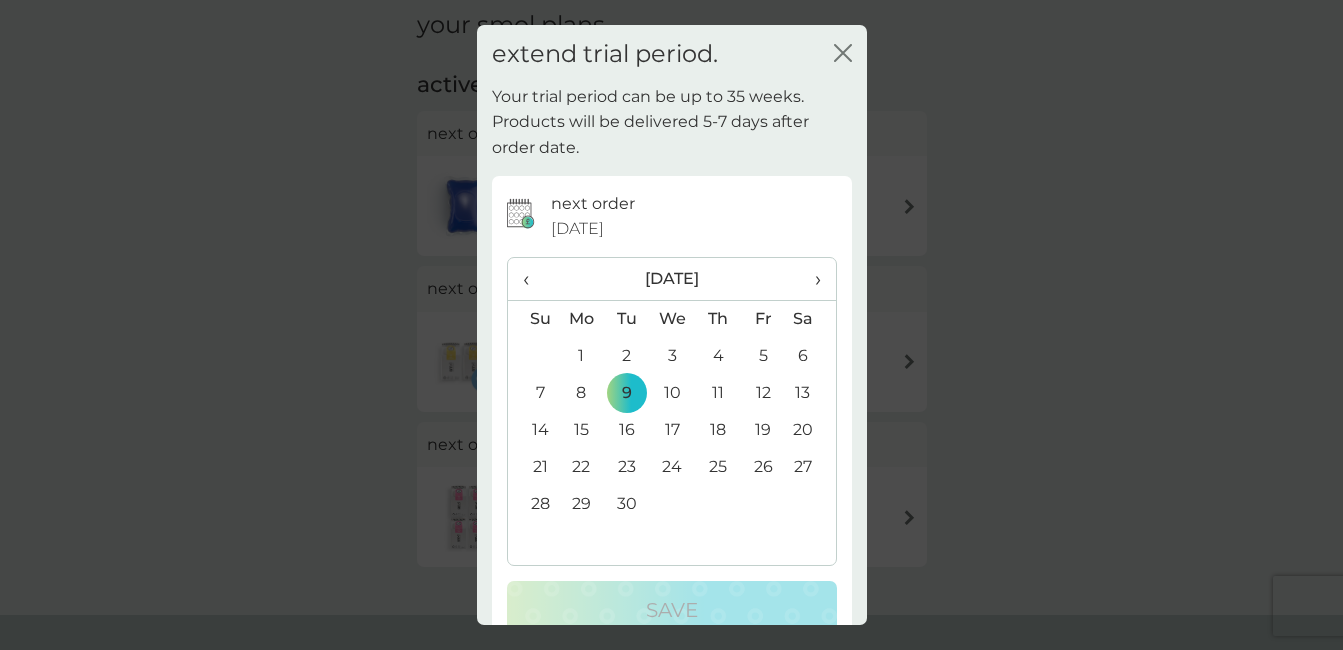 click on "close" 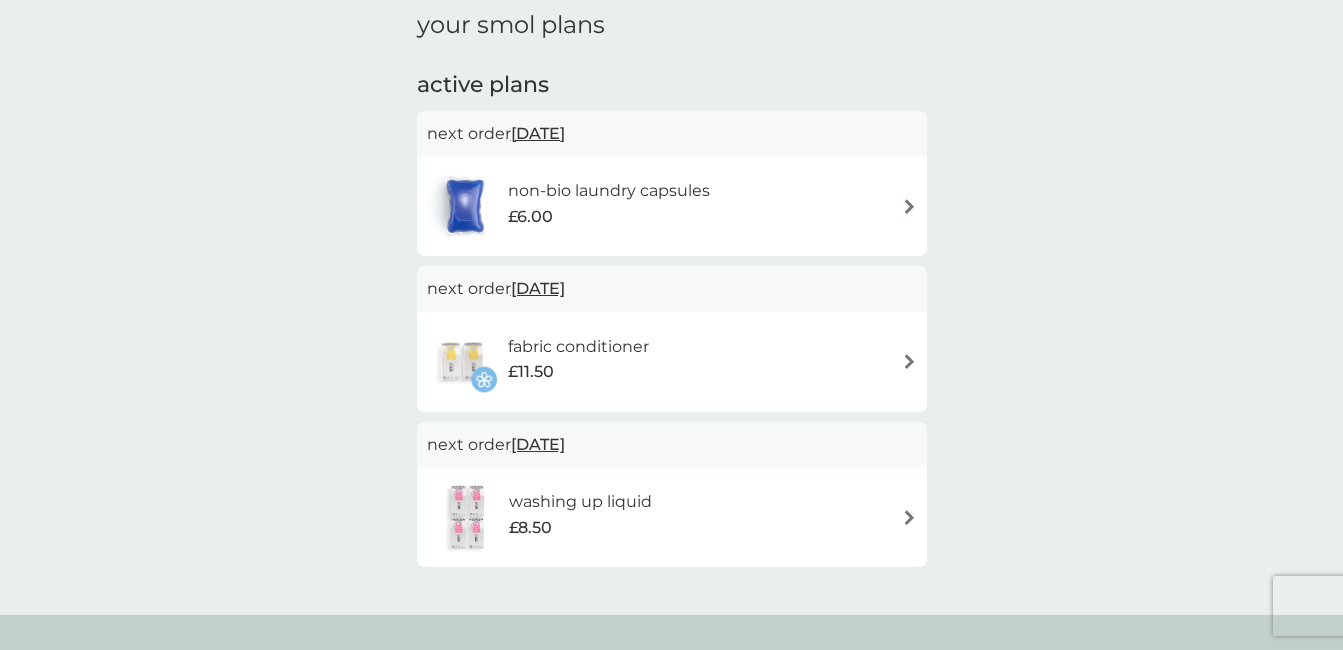 click at bounding box center [909, 361] 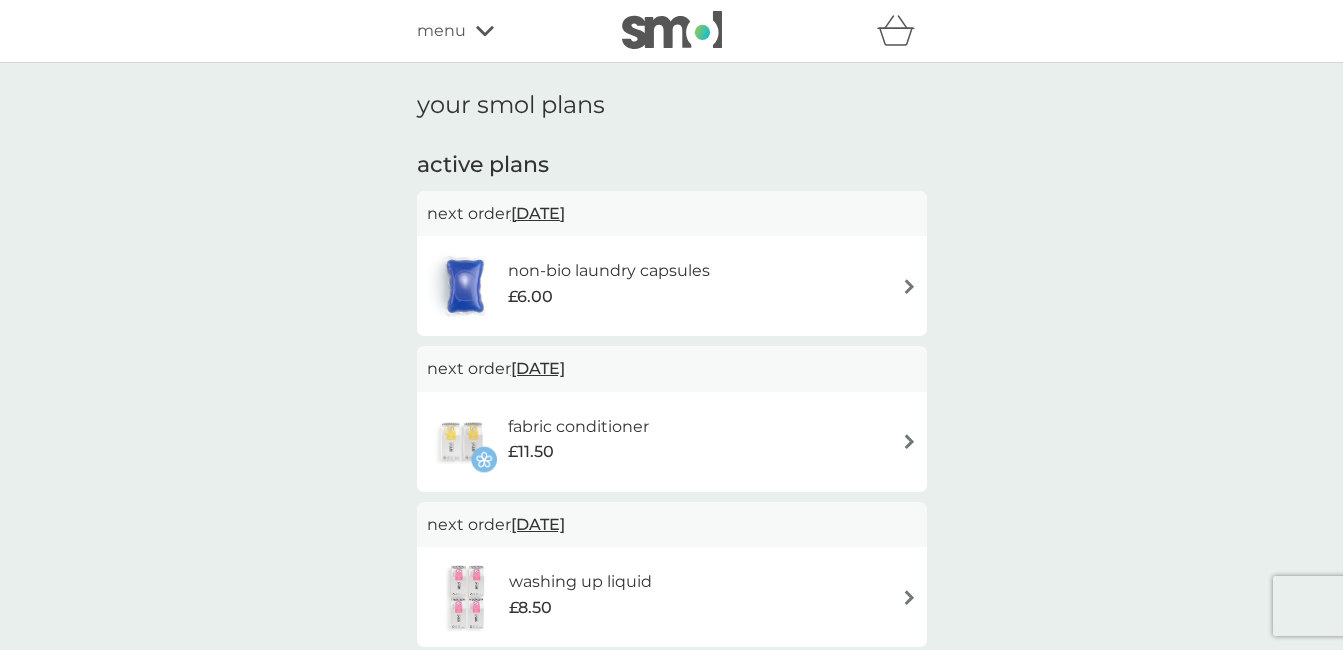 scroll, scrollTop: 80, scrollLeft: 0, axis: vertical 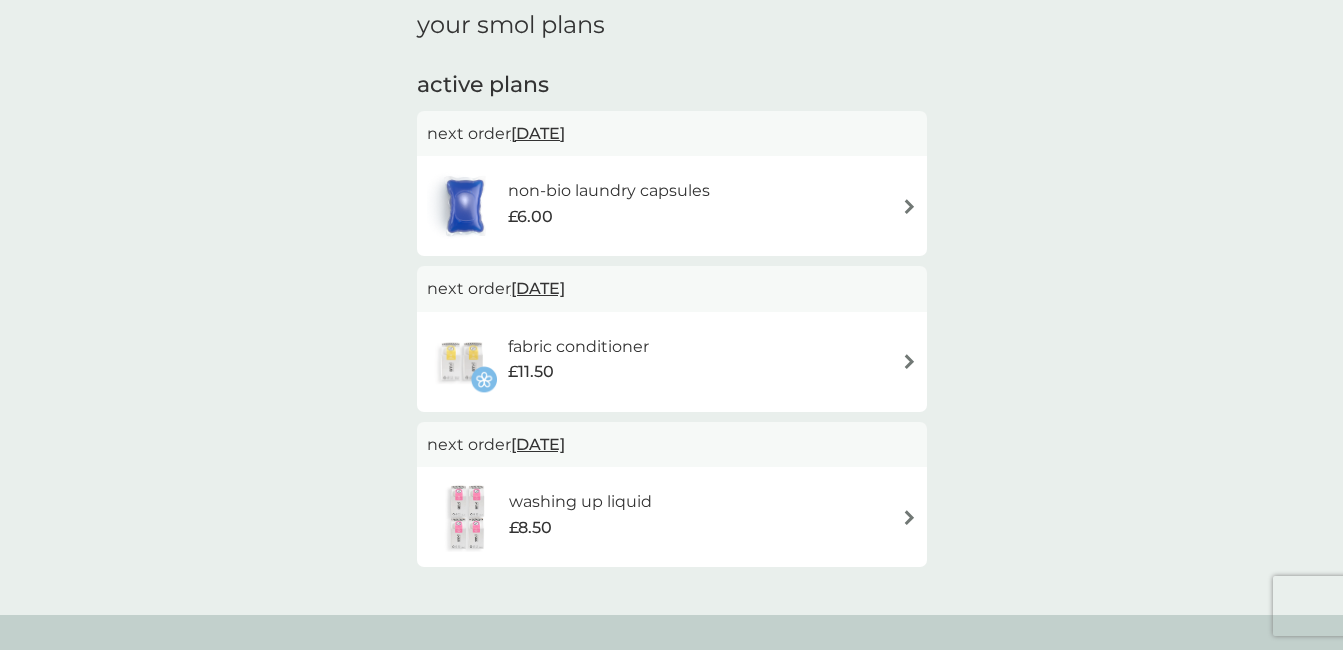 click on "washing up liquid £8.50" at bounding box center [672, 517] 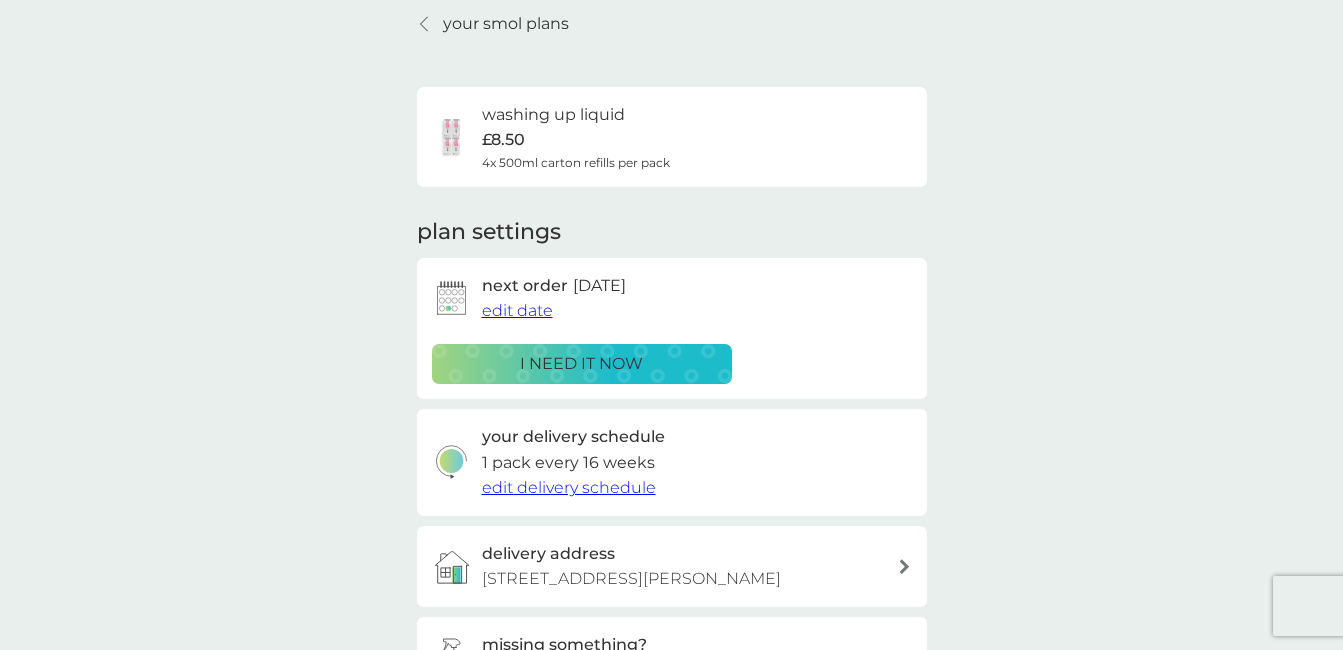 scroll, scrollTop: 0, scrollLeft: 0, axis: both 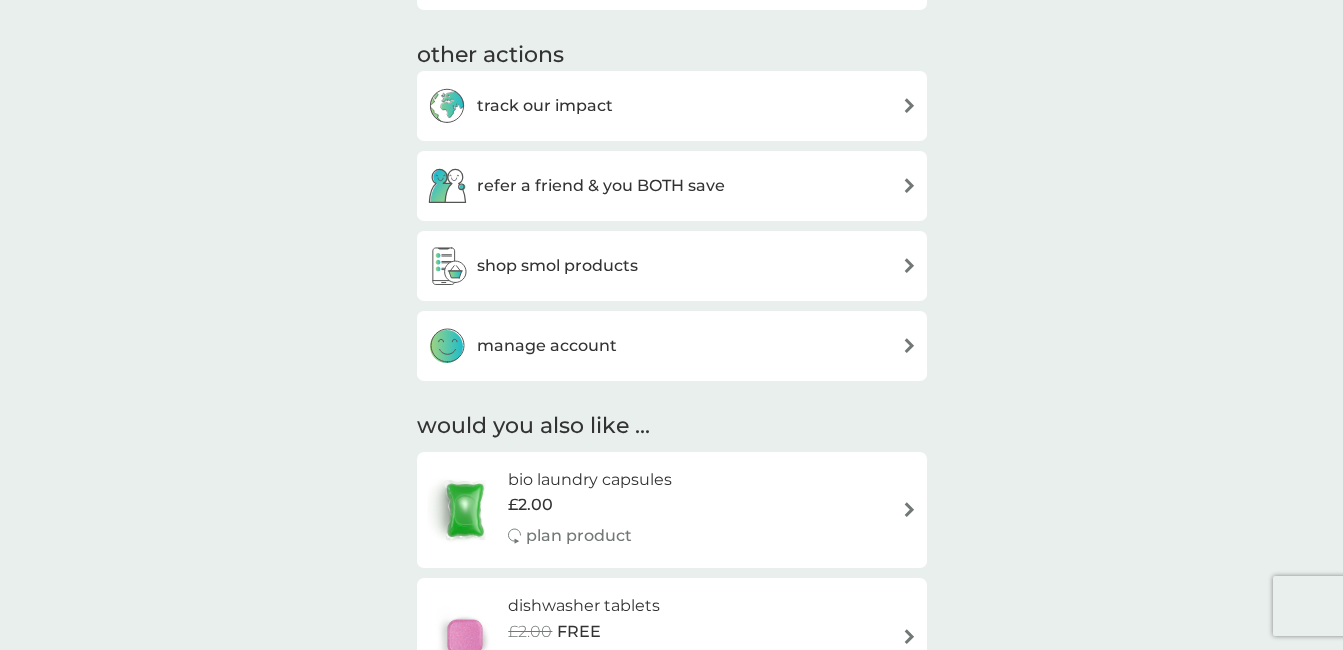 click on "shop smol products" at bounding box center (672, 266) 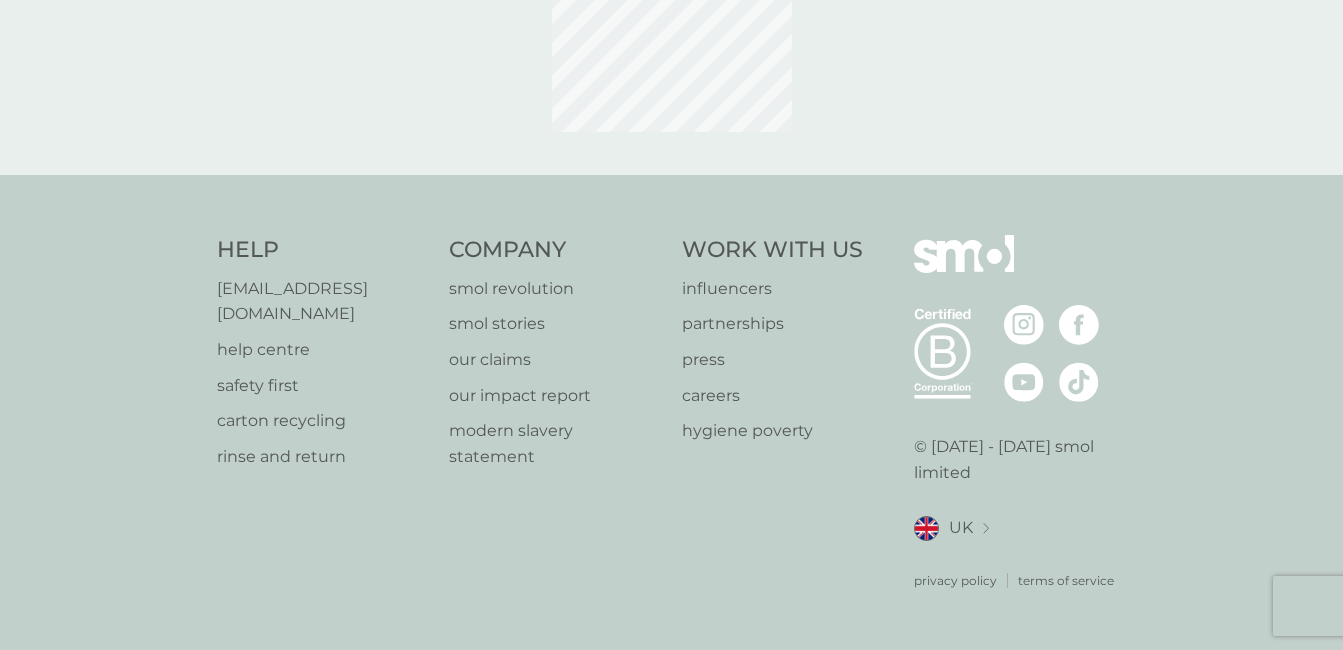 scroll, scrollTop: 0, scrollLeft: 0, axis: both 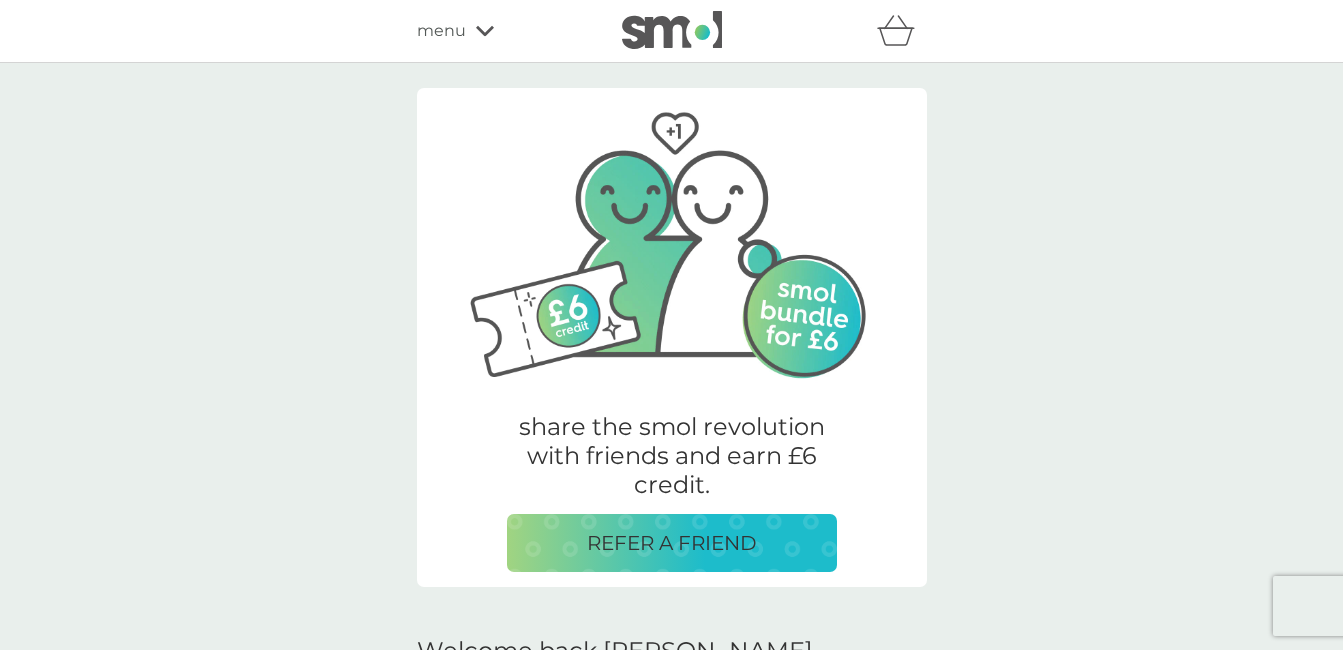 click 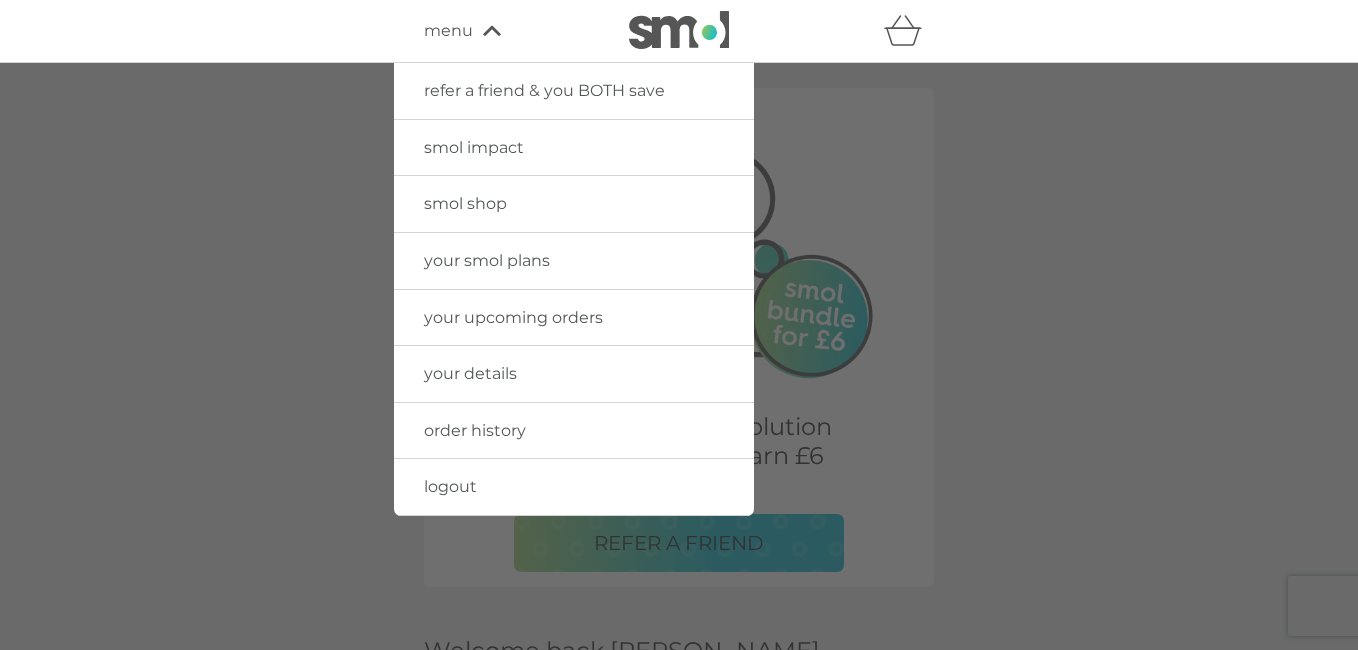 click on "logout" at bounding box center [450, 486] 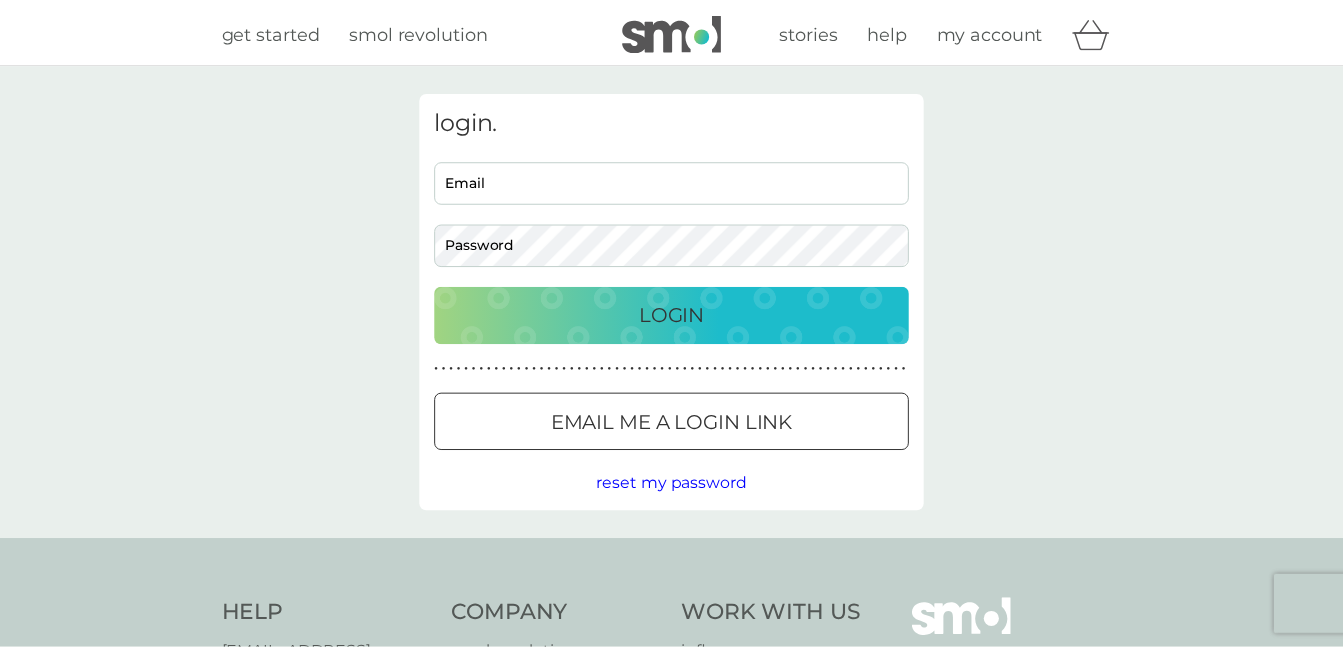 scroll, scrollTop: 0, scrollLeft: 0, axis: both 